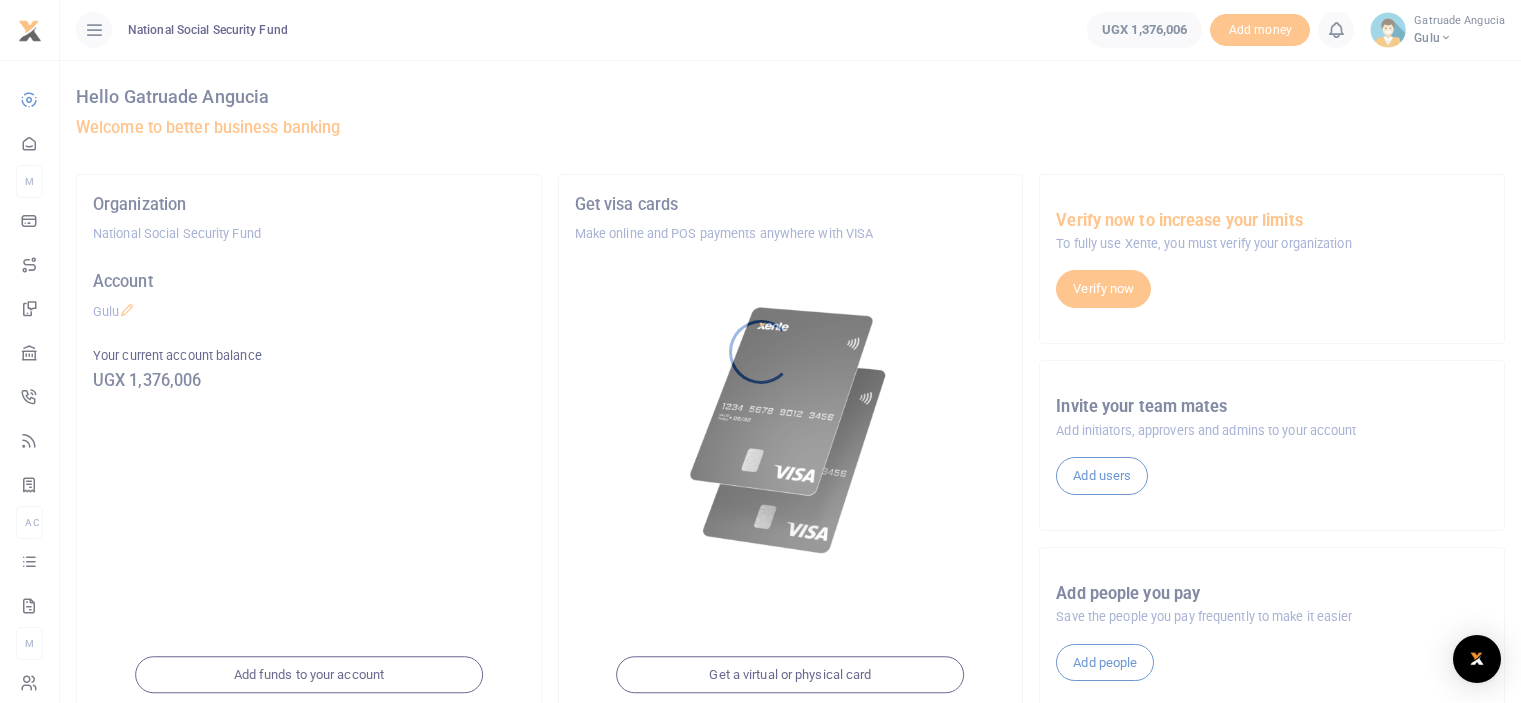 scroll, scrollTop: 0, scrollLeft: 0, axis: both 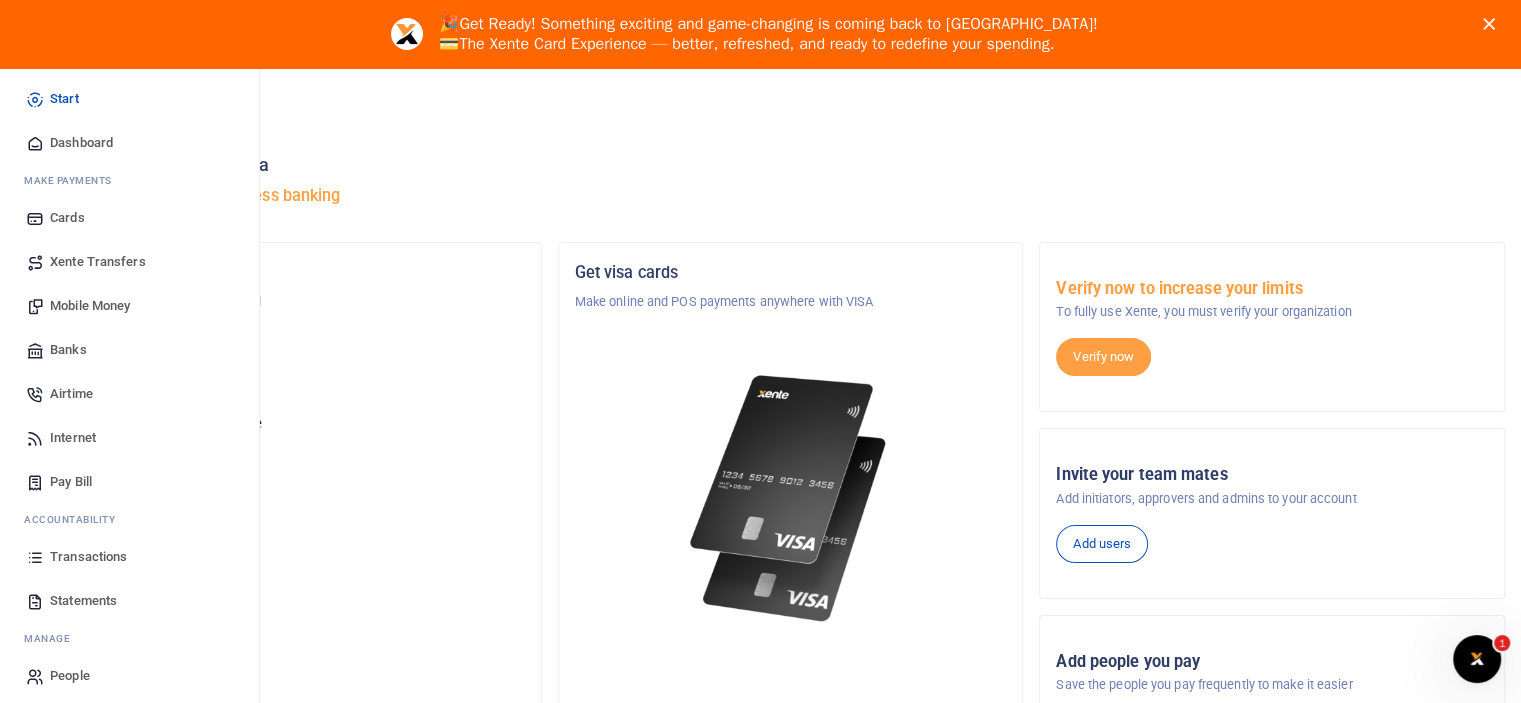 click on "Mobile Money" at bounding box center [90, 306] 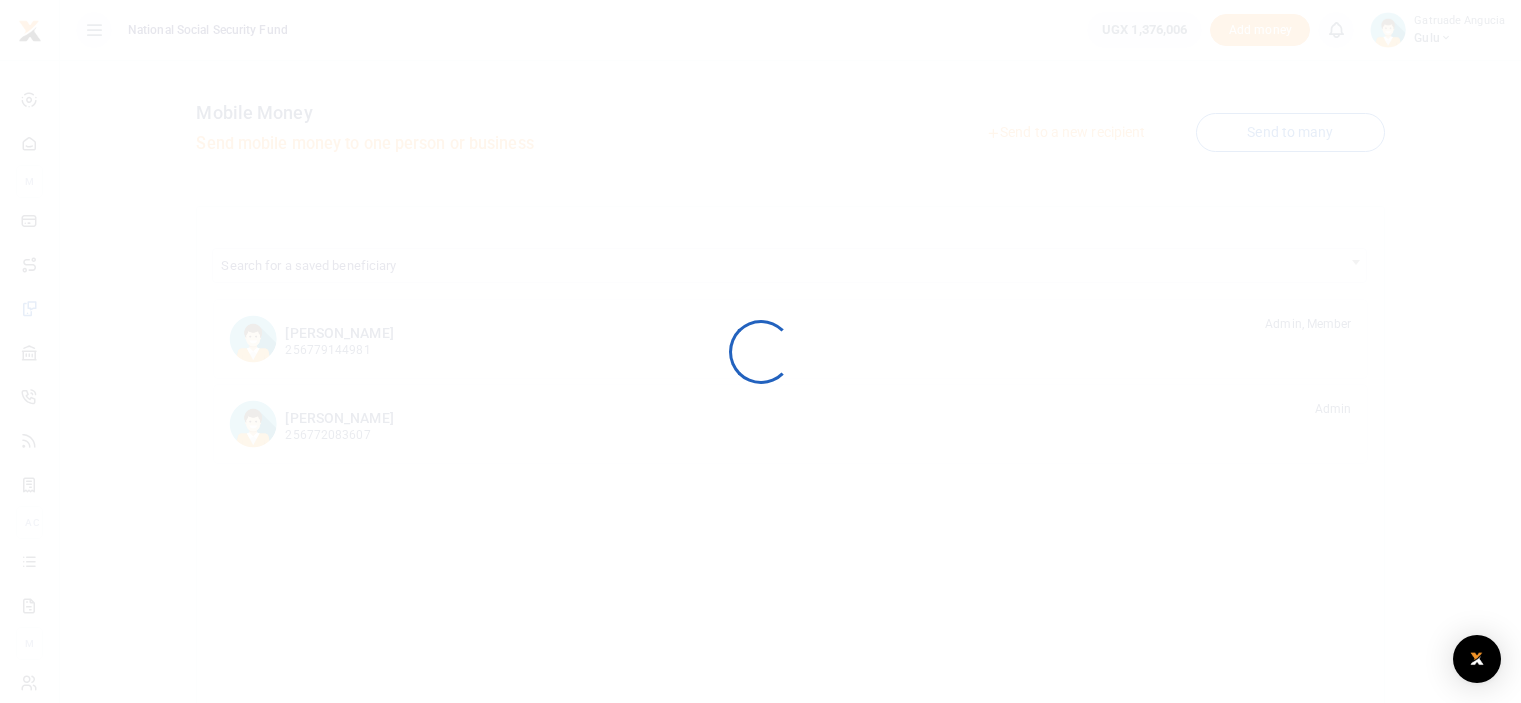 scroll, scrollTop: 0, scrollLeft: 0, axis: both 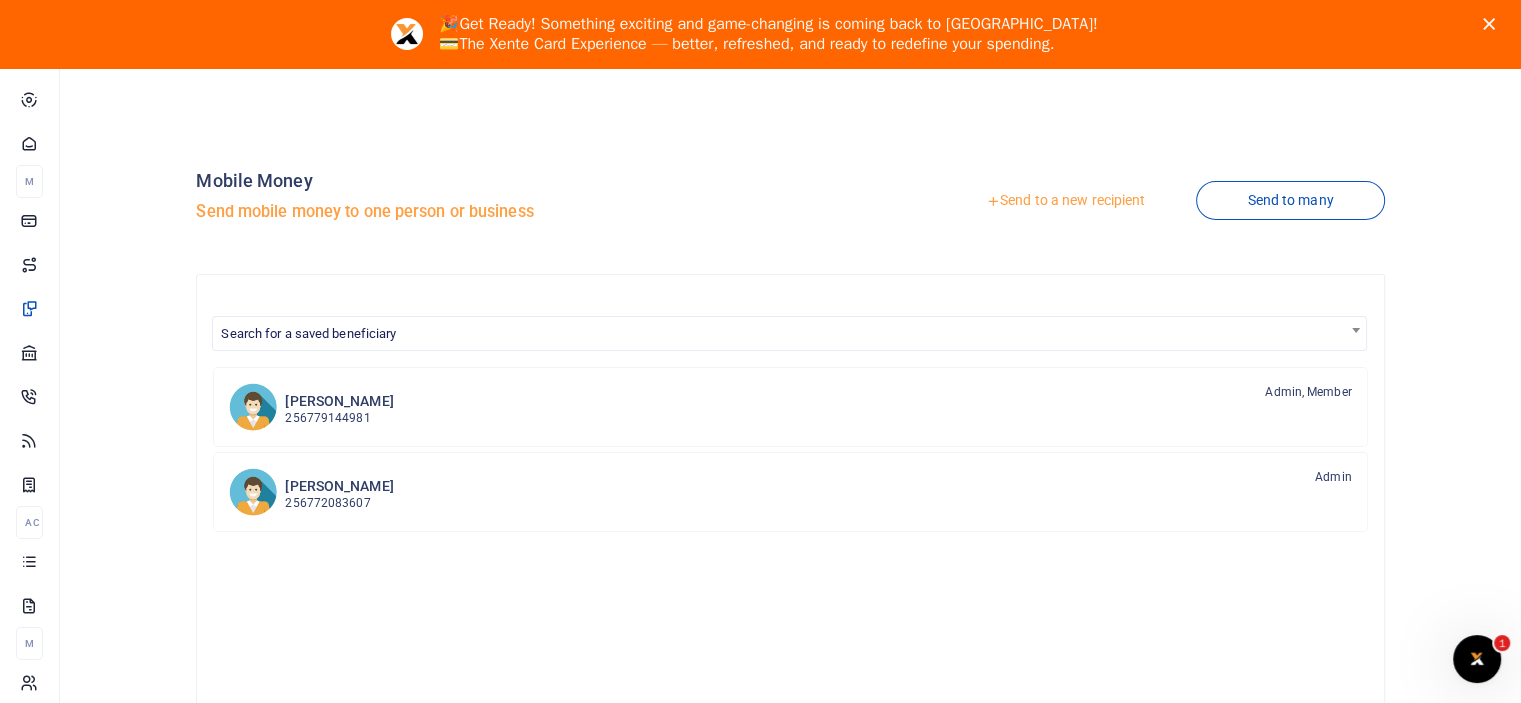 click on "Send to a new recipient" at bounding box center (1065, 201) 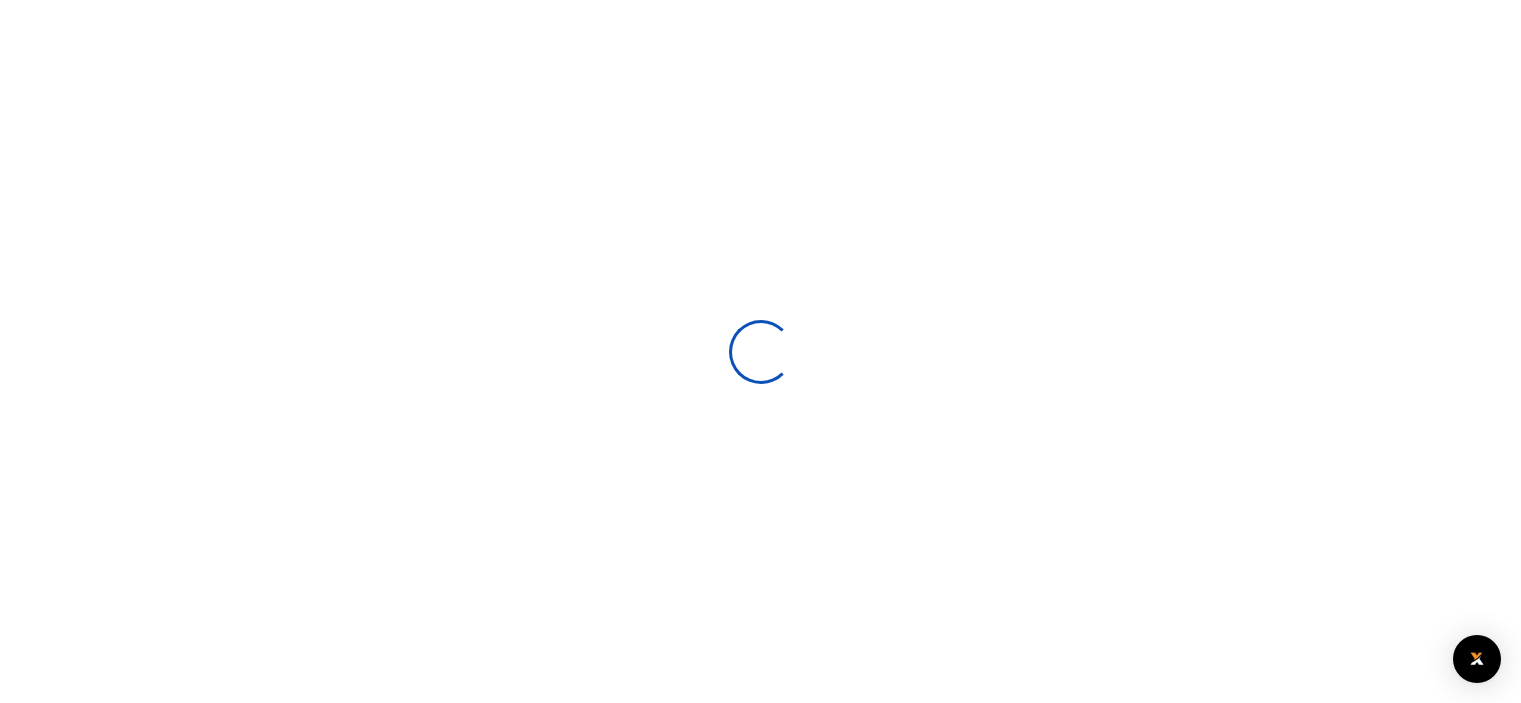 scroll, scrollTop: 0, scrollLeft: 0, axis: both 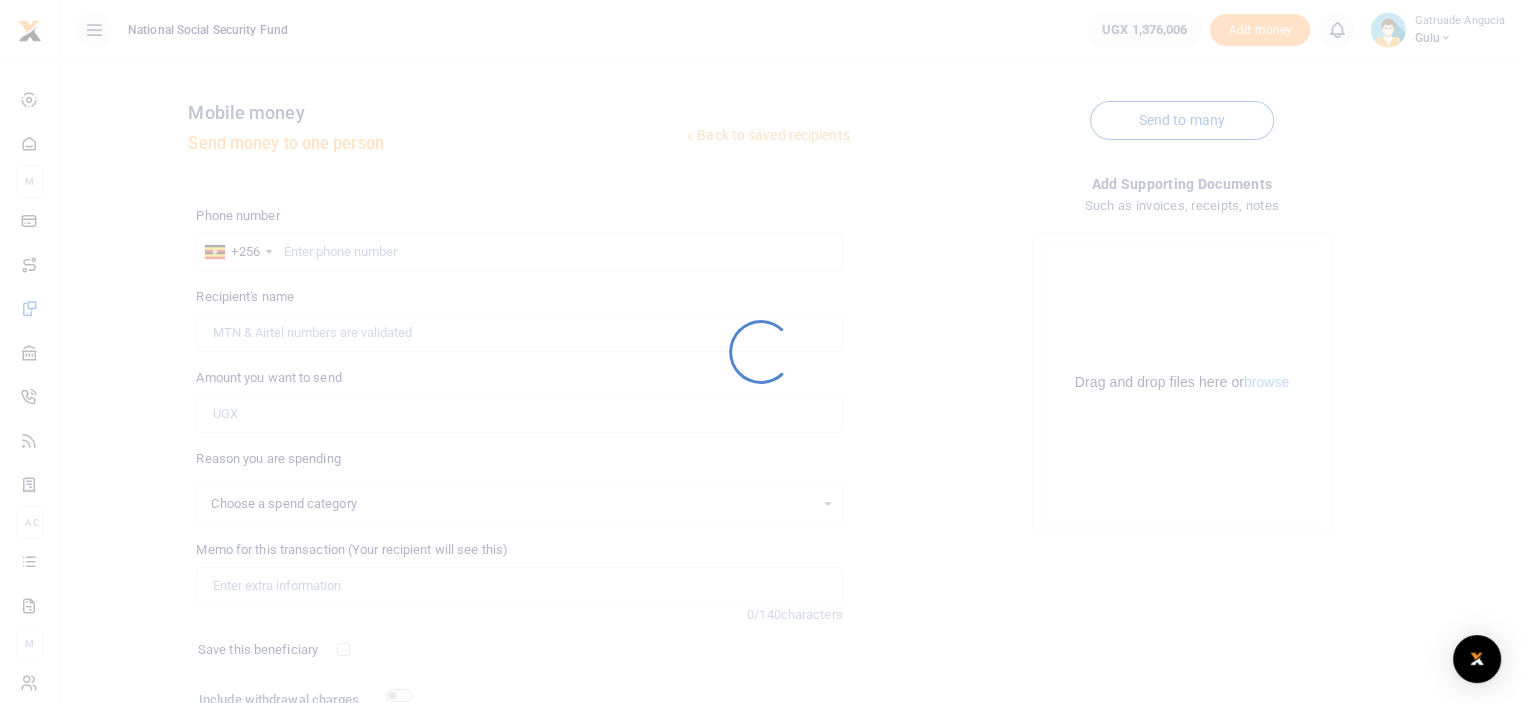 select 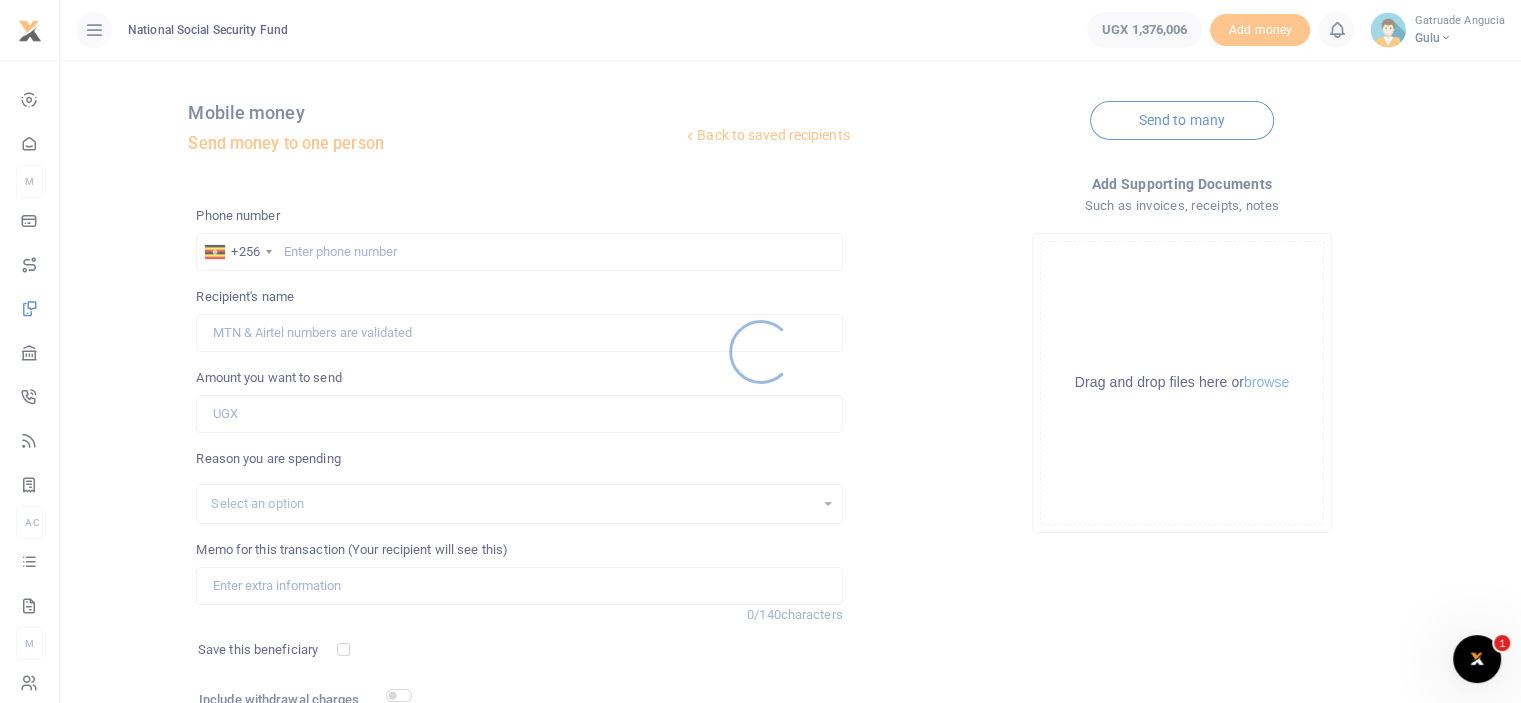 scroll, scrollTop: 0, scrollLeft: 0, axis: both 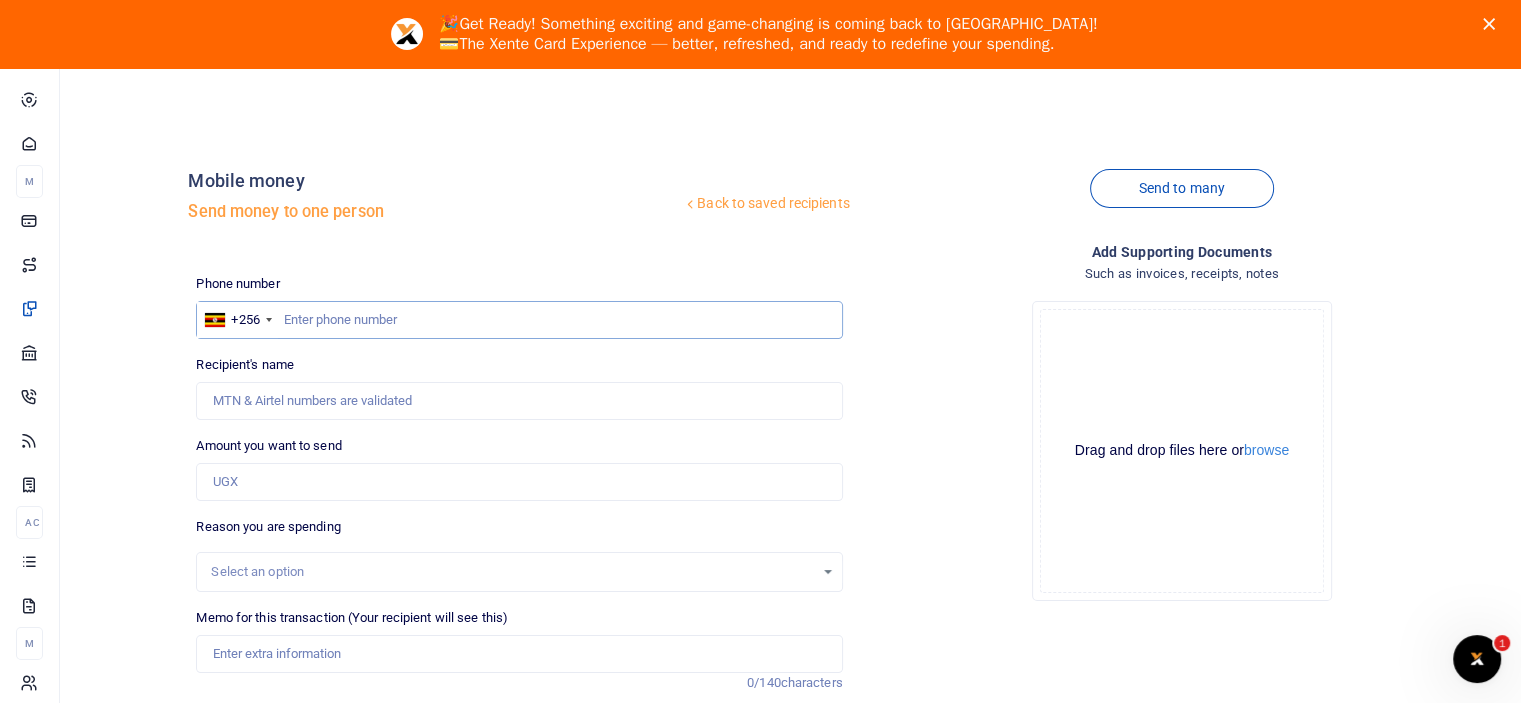 click at bounding box center (519, 320) 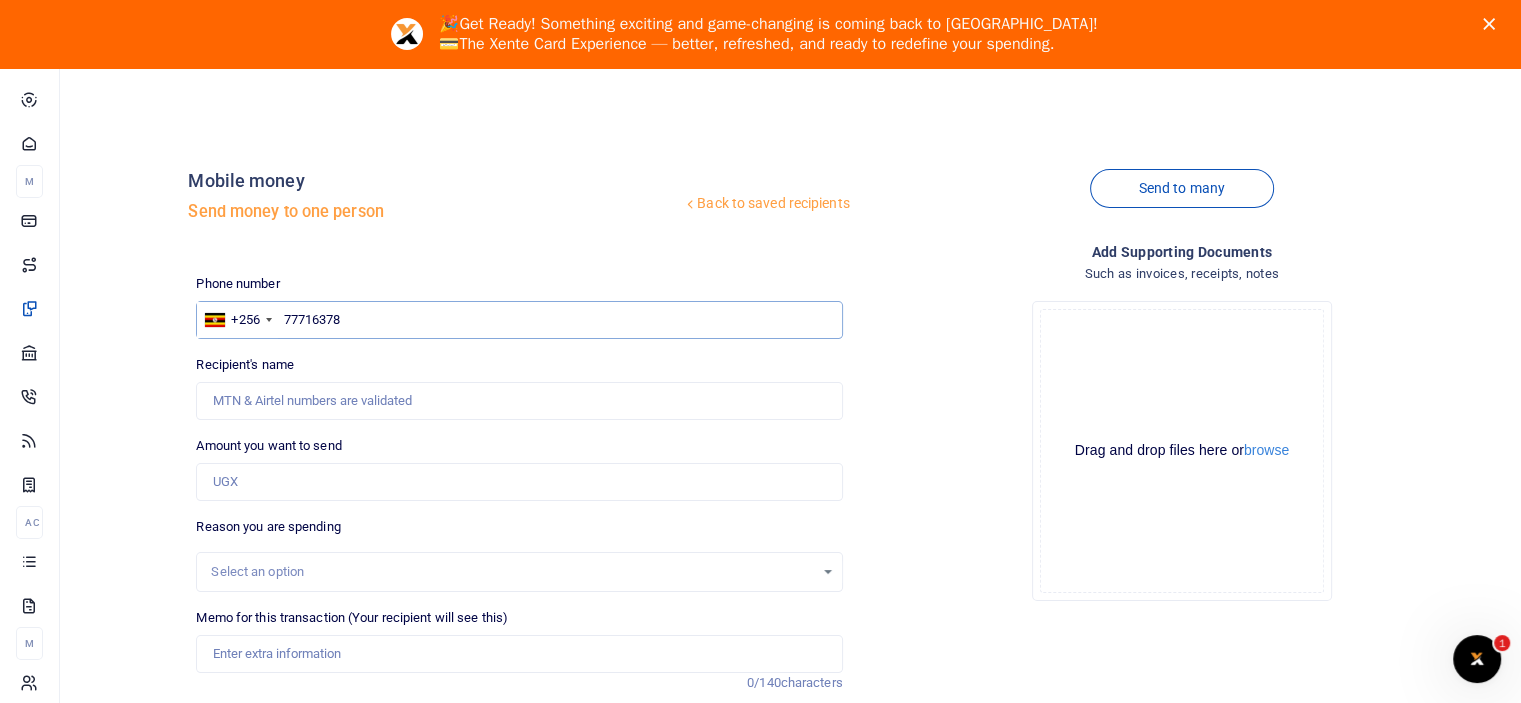 type on "777163784" 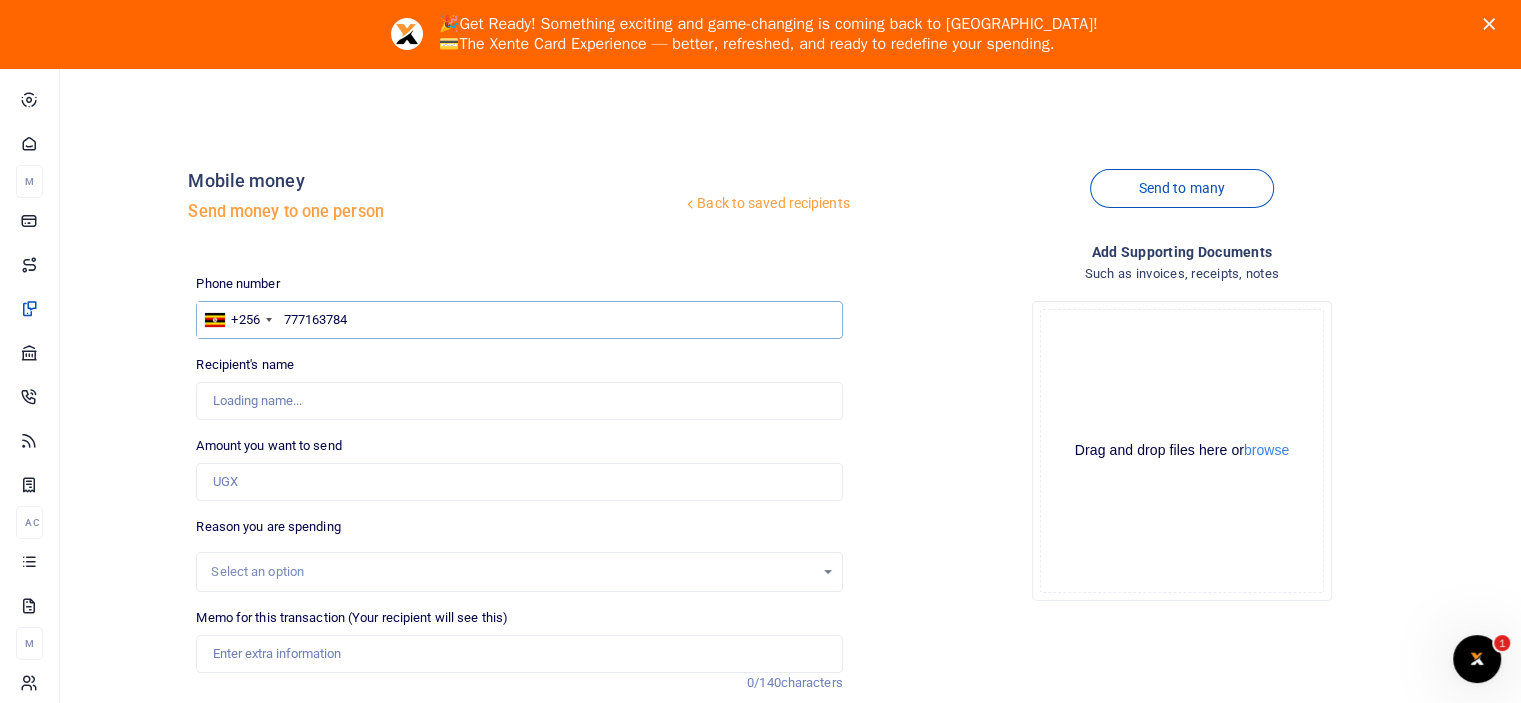 type on "Stellah Marie Rukundo" 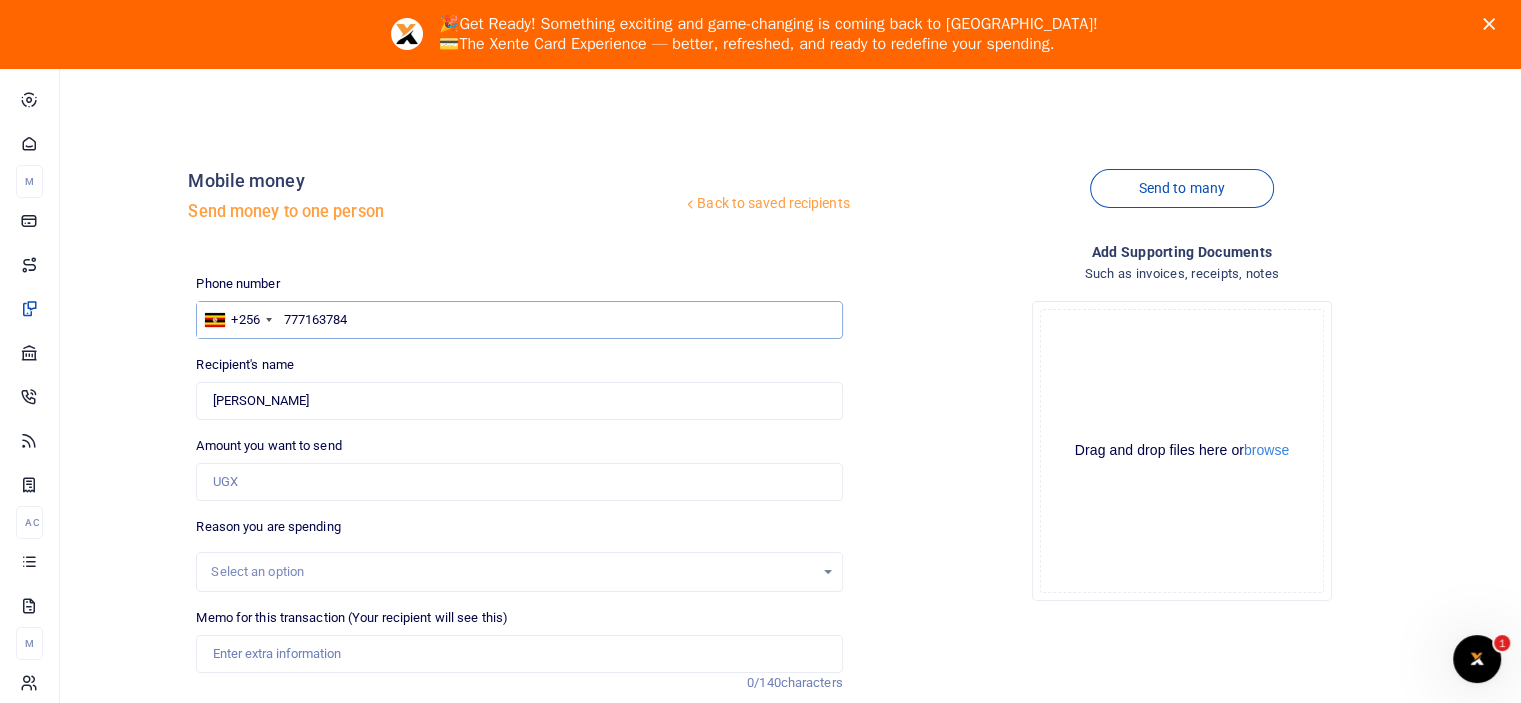 type on "777163784" 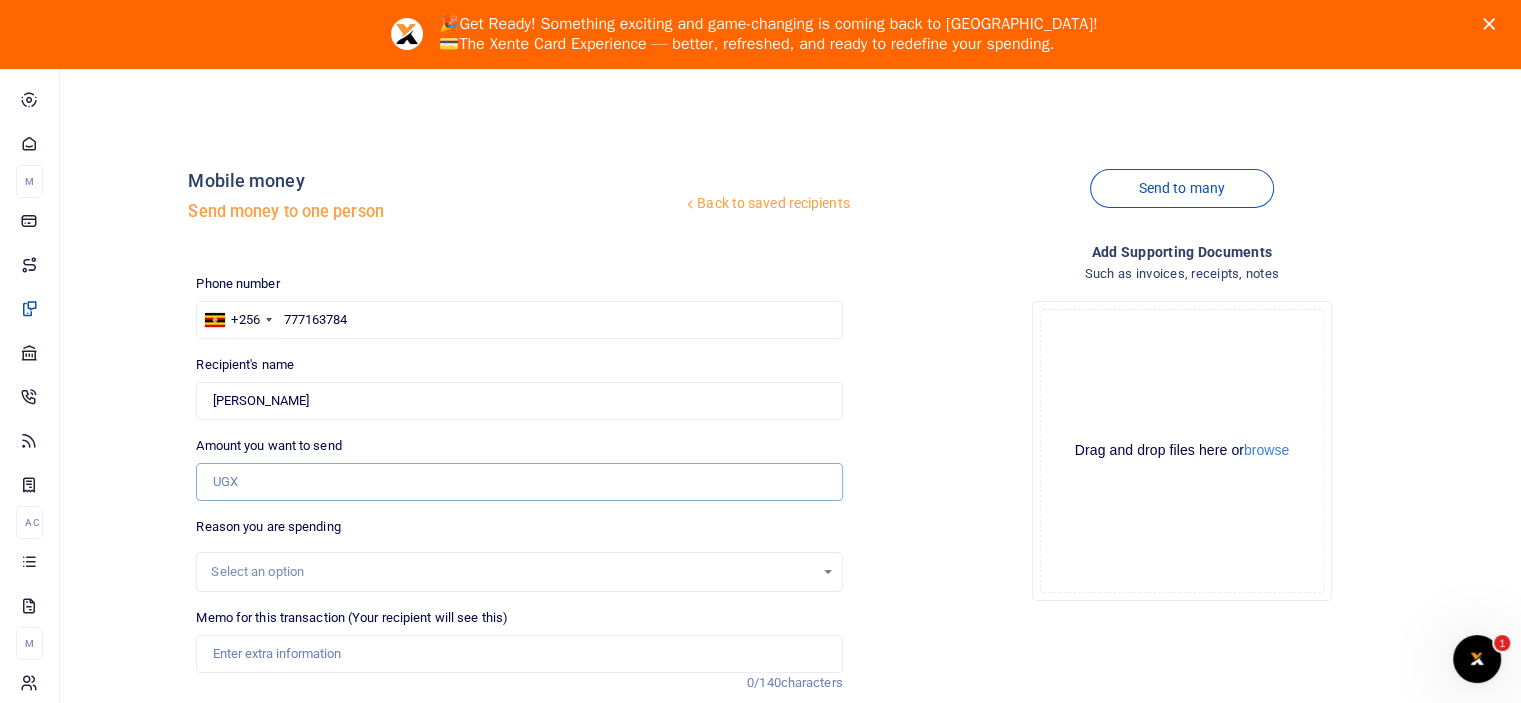click on "Amount you want to send" at bounding box center (519, 482) 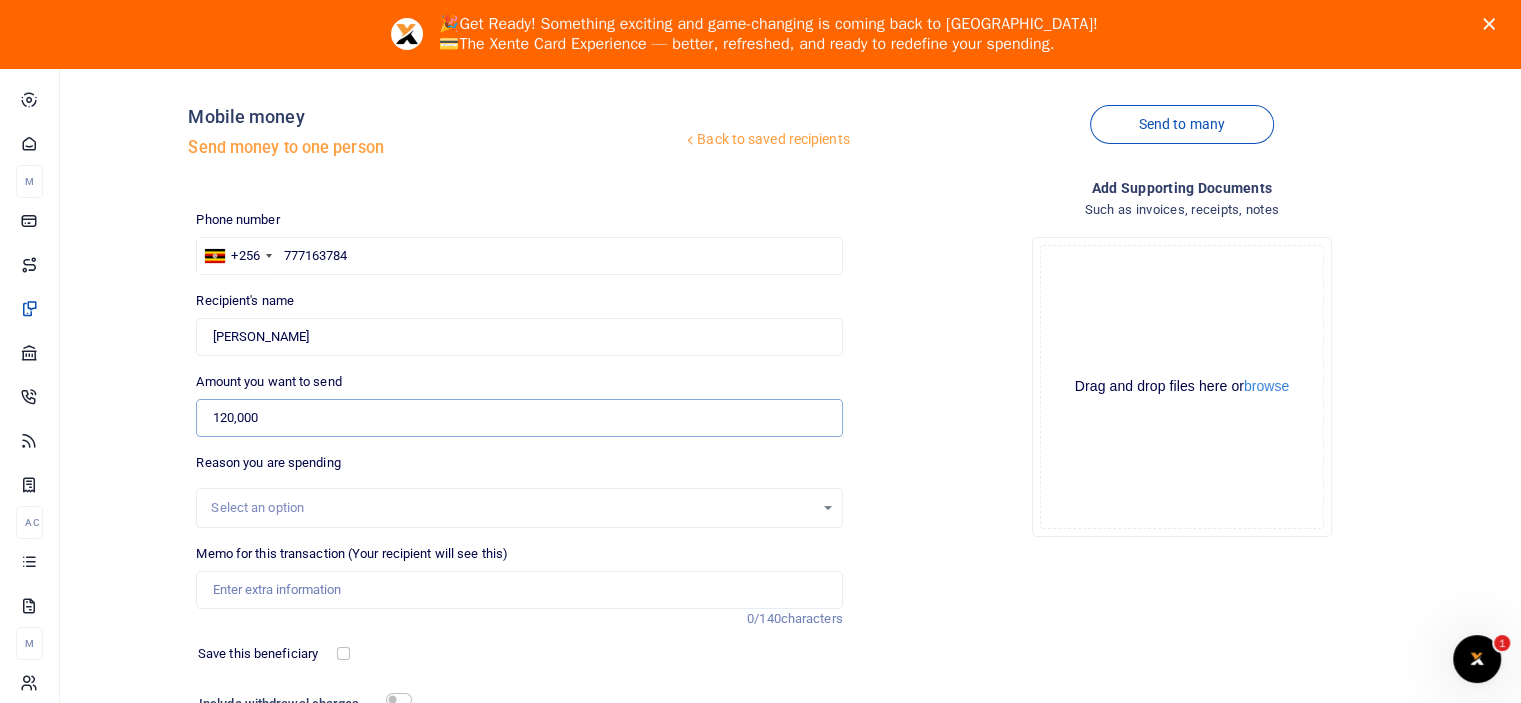 scroll, scrollTop: 100, scrollLeft: 0, axis: vertical 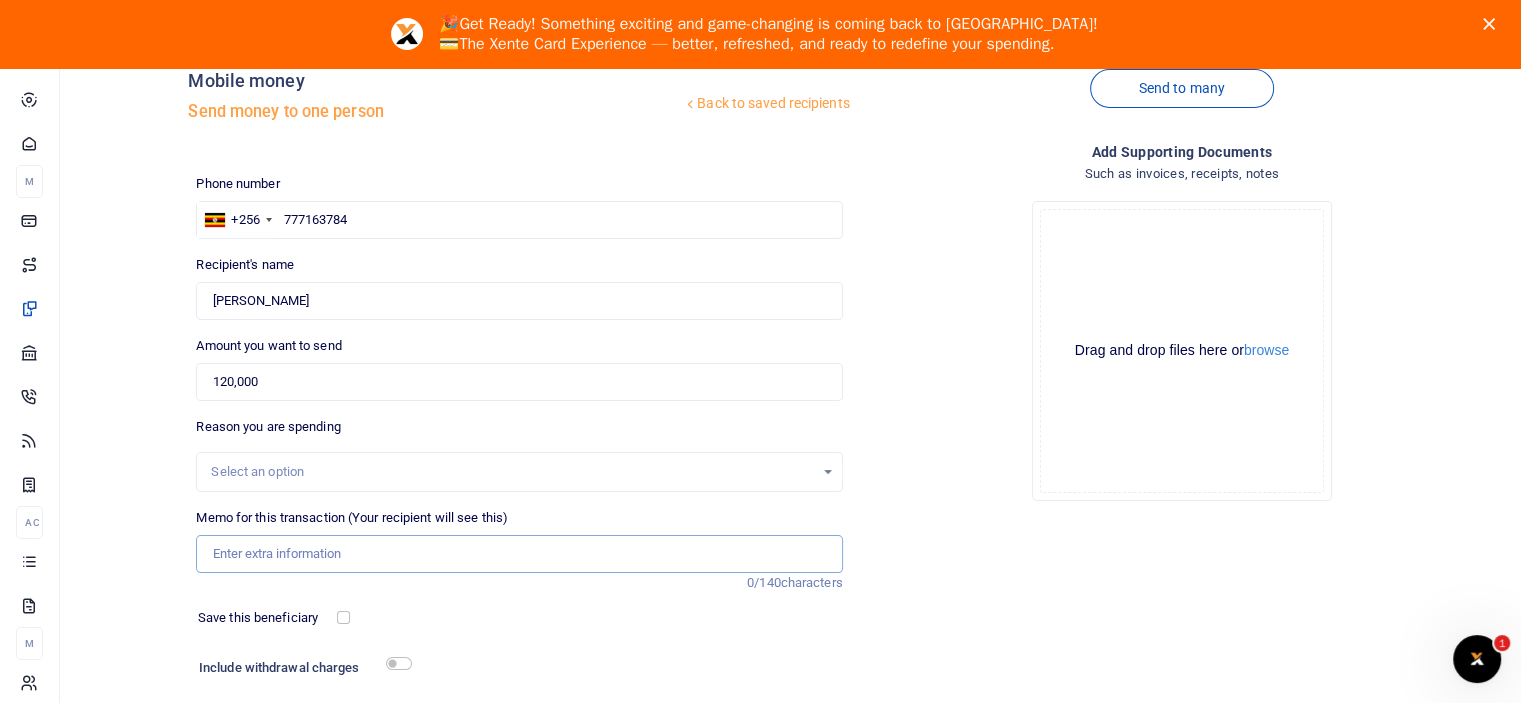 click on "Memo for this transaction (Your recipient will see this)" at bounding box center (519, 554) 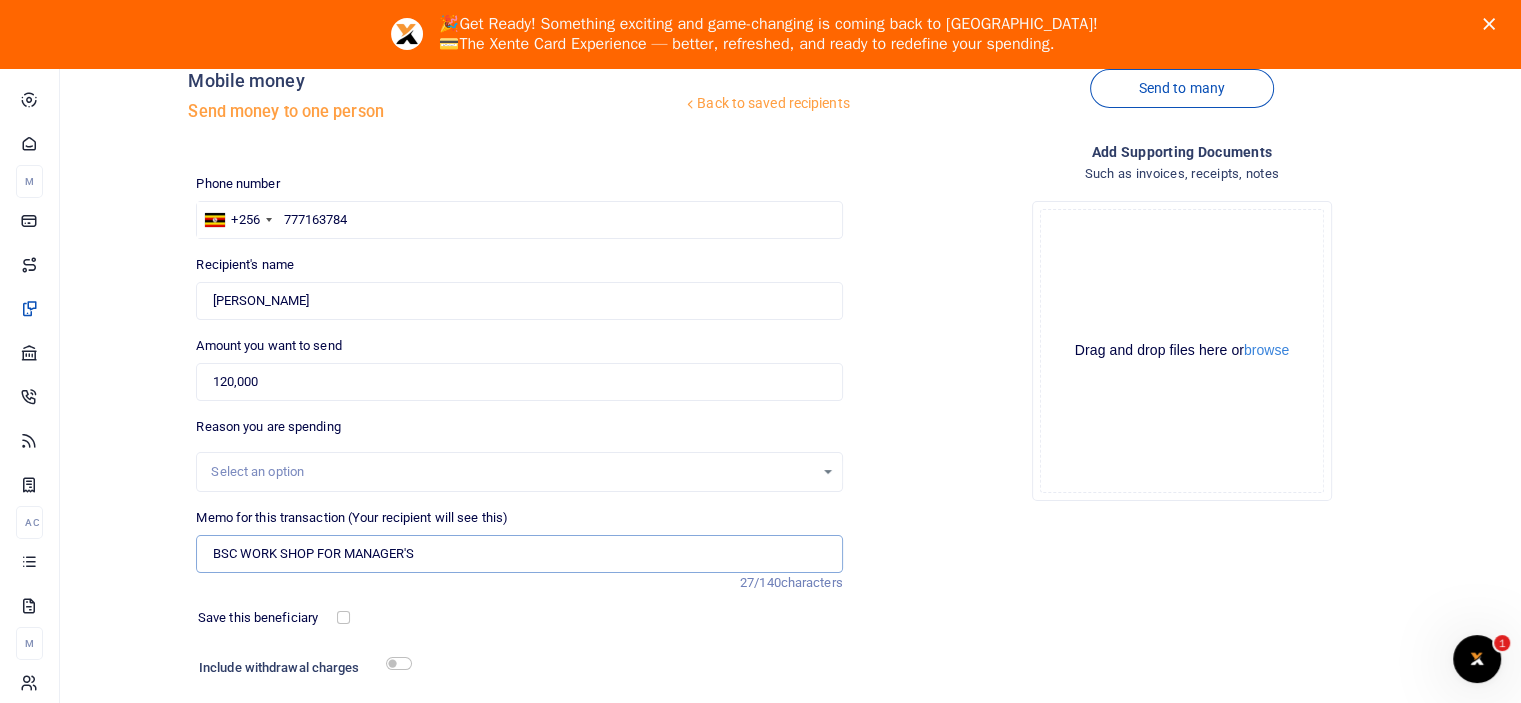 click on "BSC WORK SHOP FOR MANAGER'S" at bounding box center (519, 554) 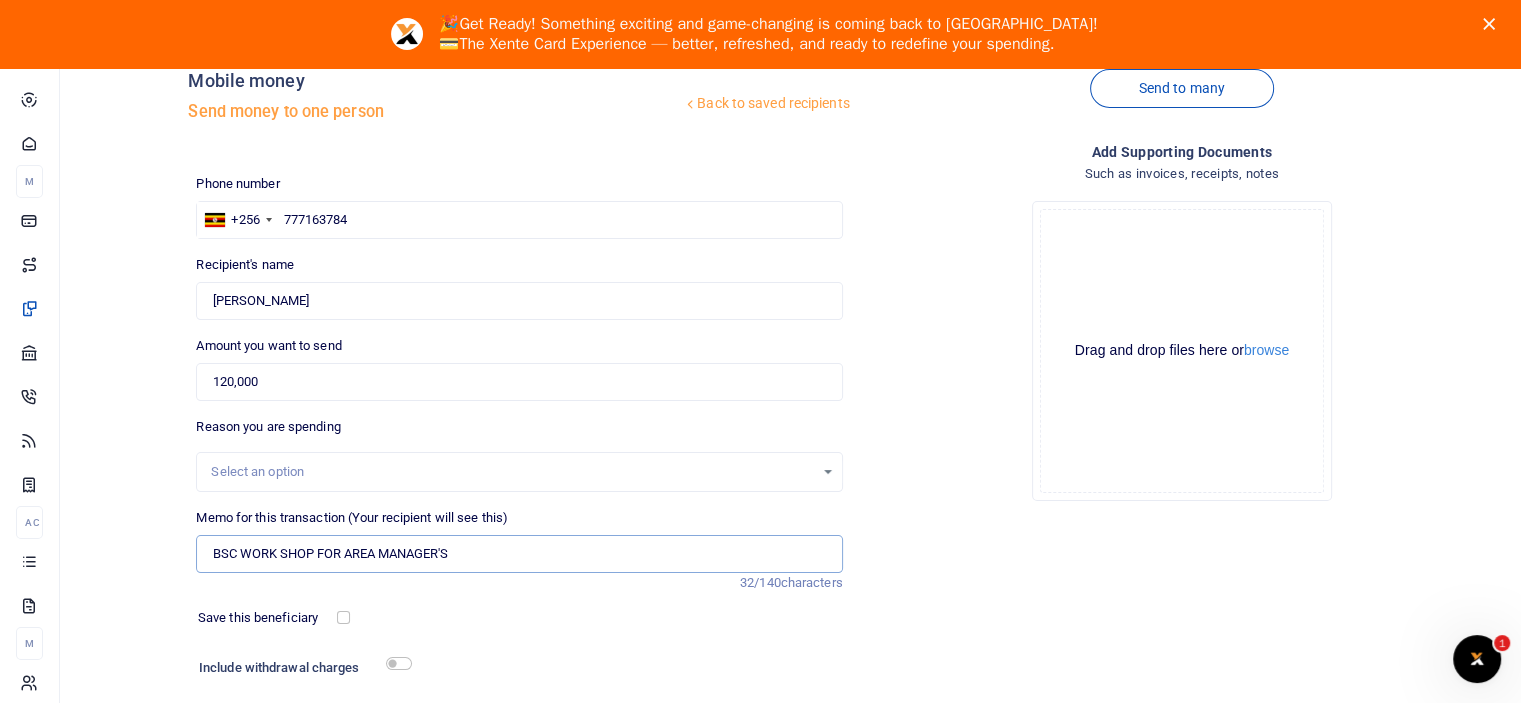 type on "BSC WORK SHOP FOR AREA MANAGER'S" 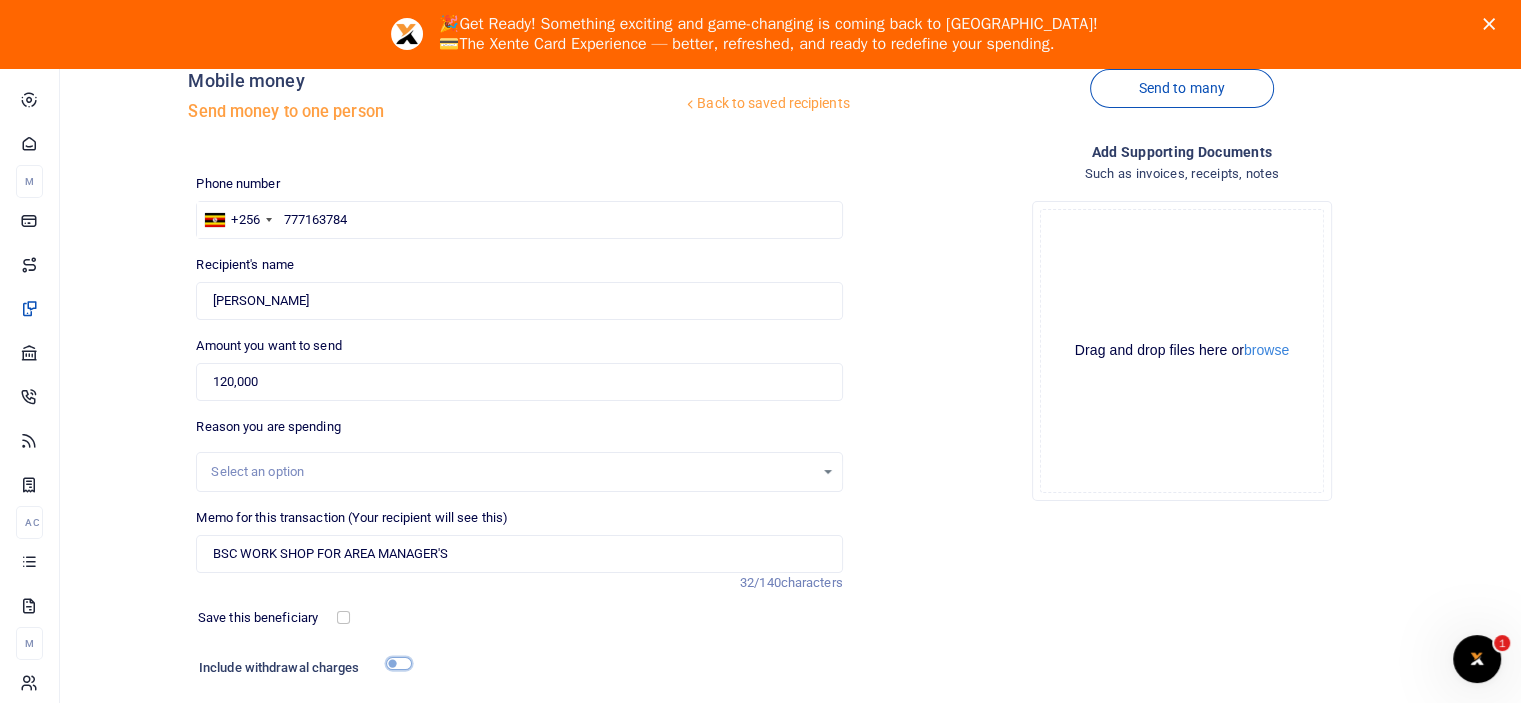 click at bounding box center [399, 663] 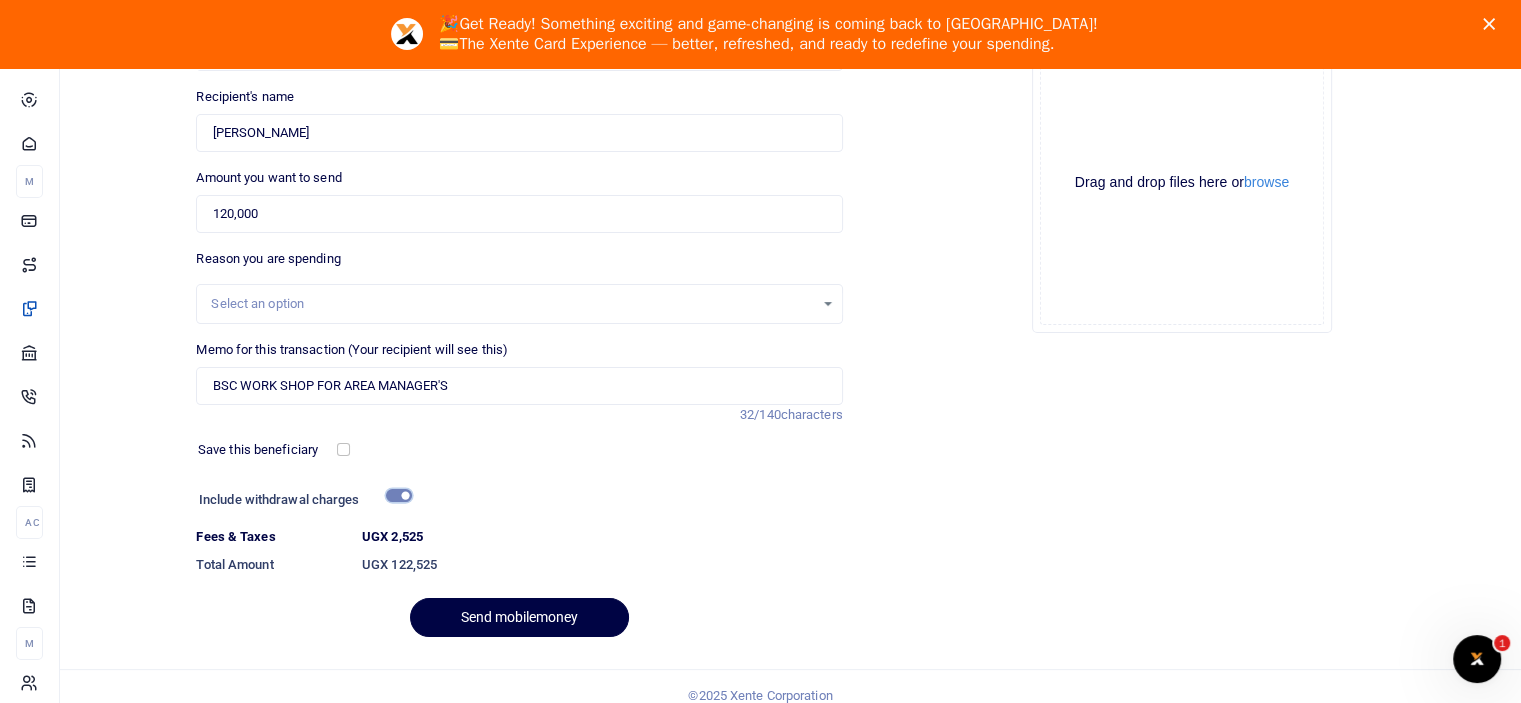 scroll, scrollTop: 285, scrollLeft: 0, axis: vertical 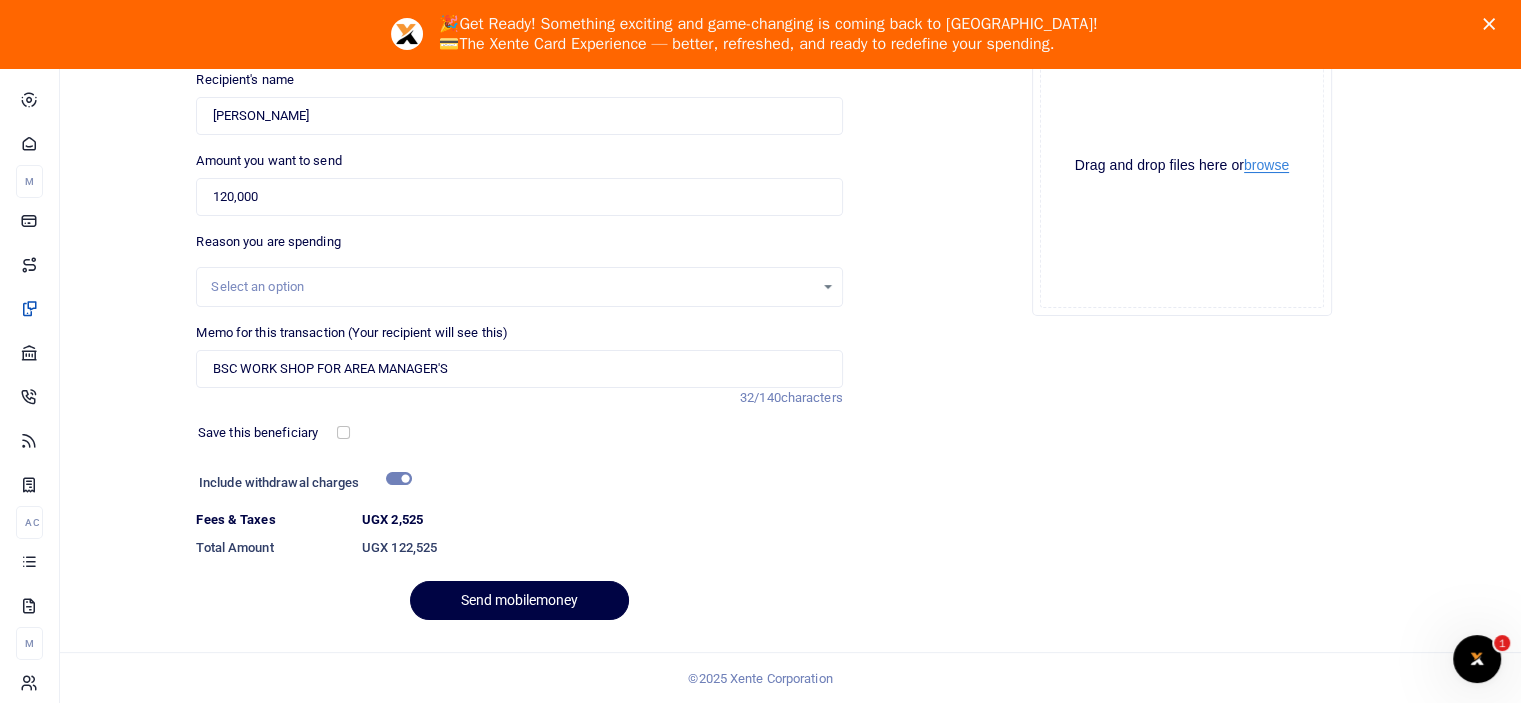 click on "browse" at bounding box center (1266, 165) 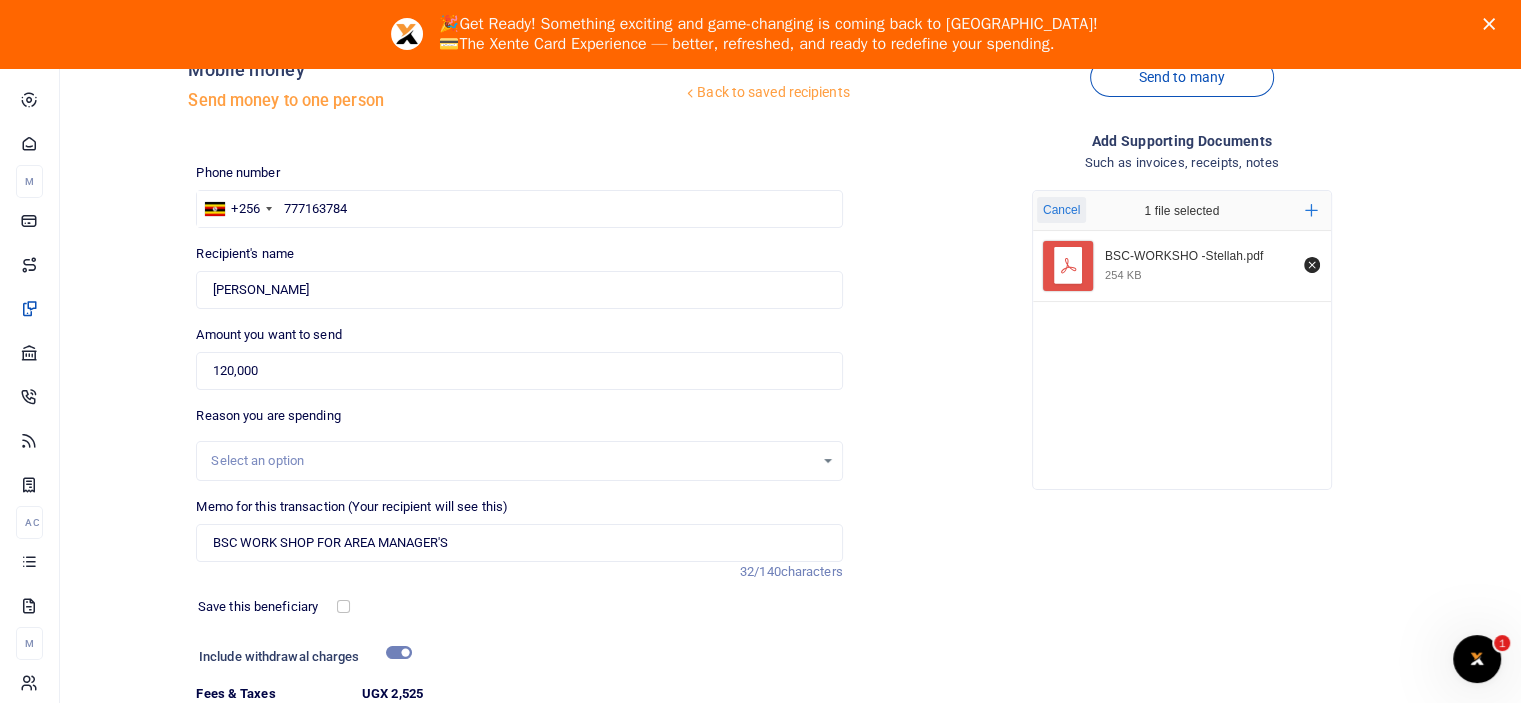 scroll, scrollTop: 285, scrollLeft: 0, axis: vertical 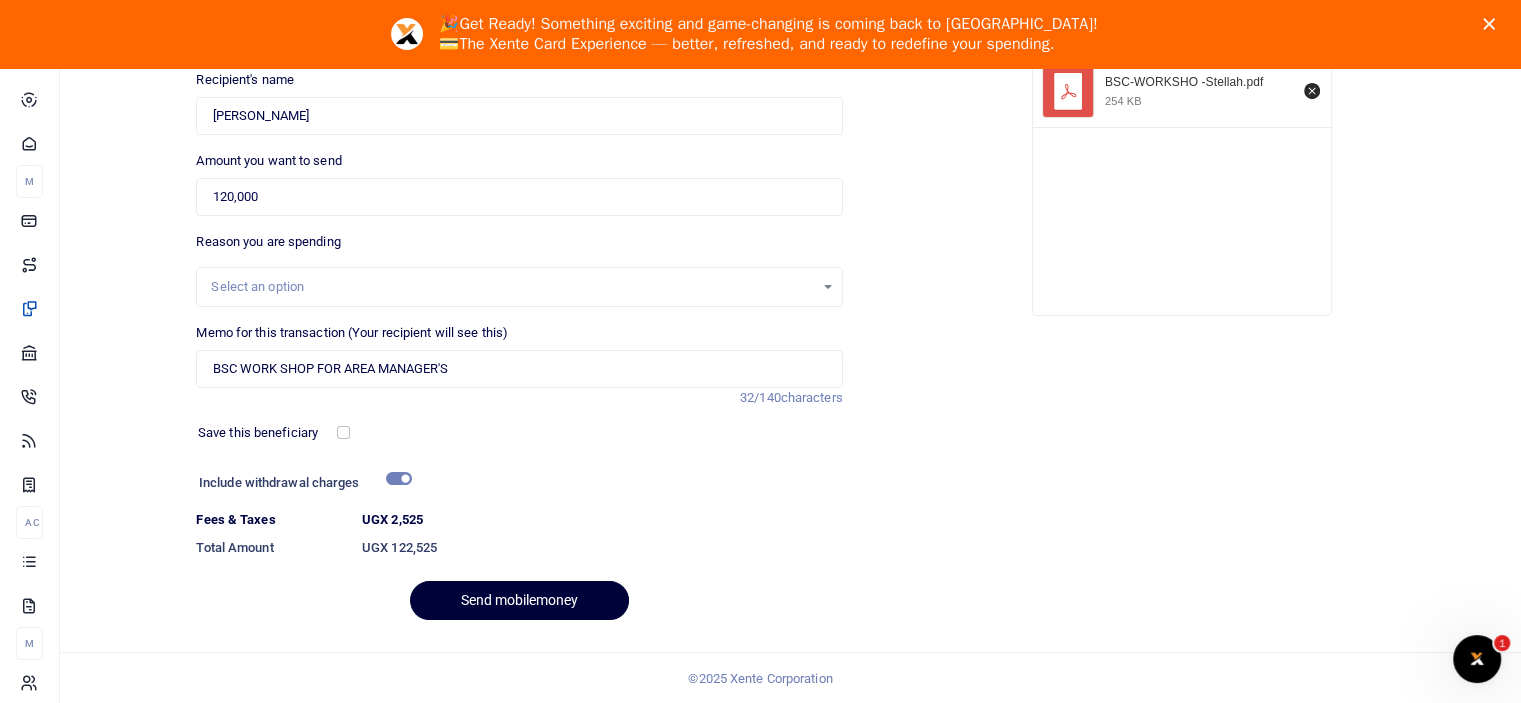 click on "Send mobilemoney" at bounding box center [519, 600] 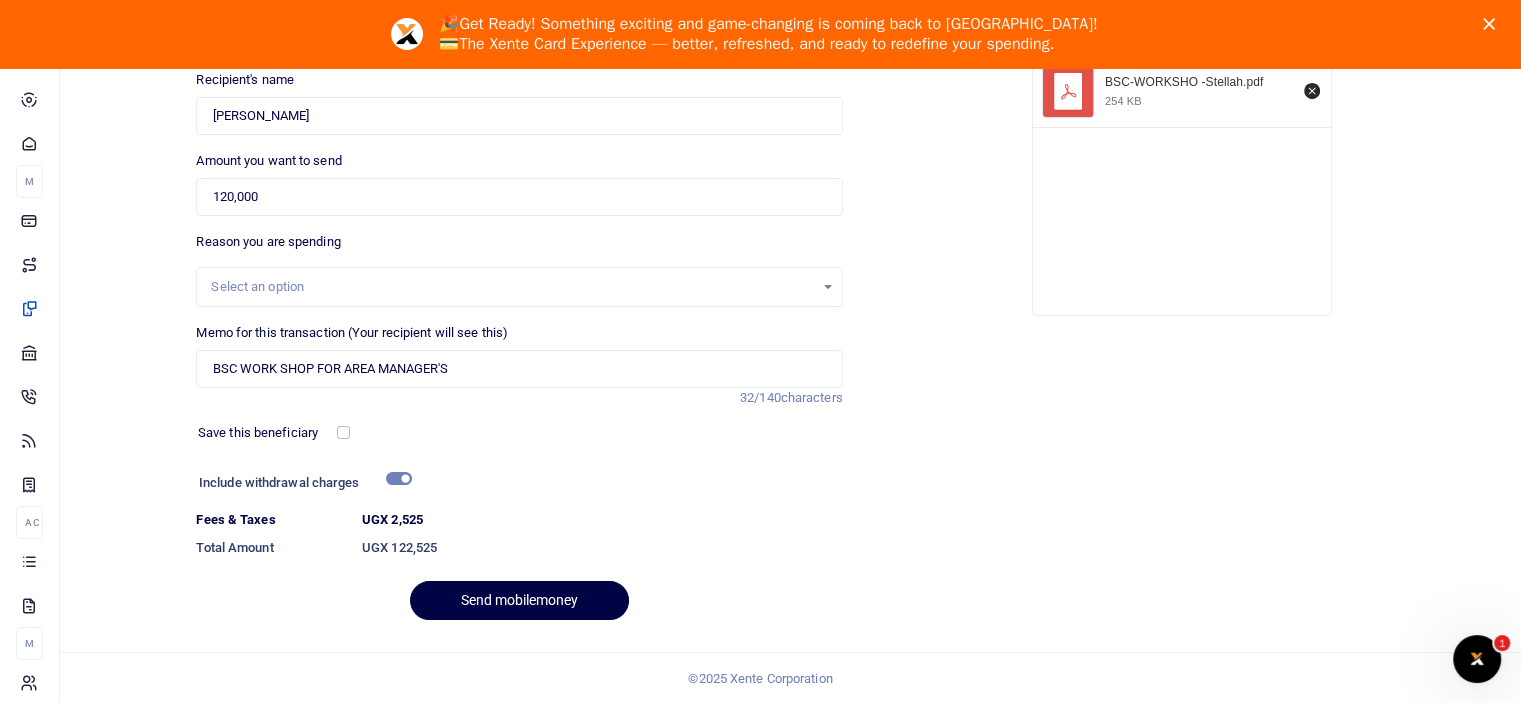 scroll, scrollTop: 0, scrollLeft: 0, axis: both 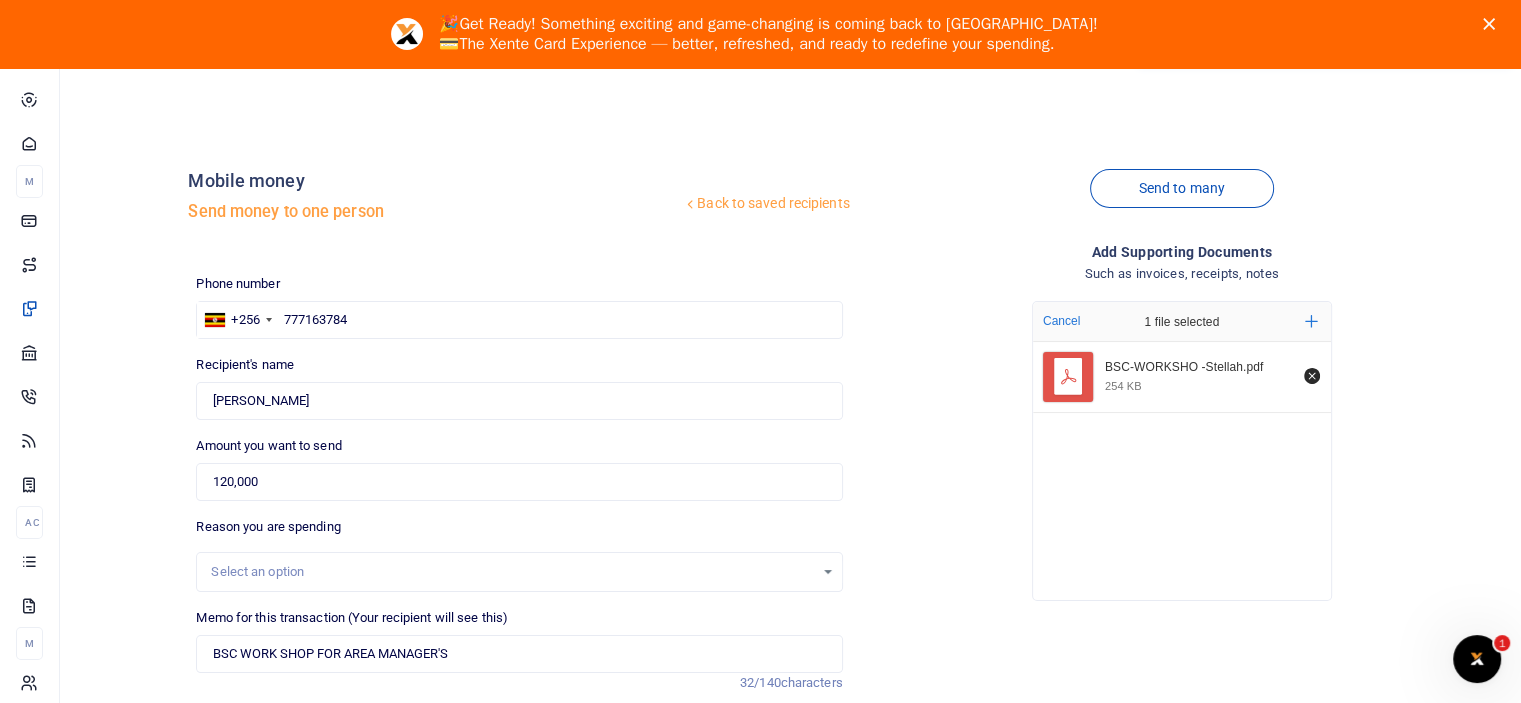 click 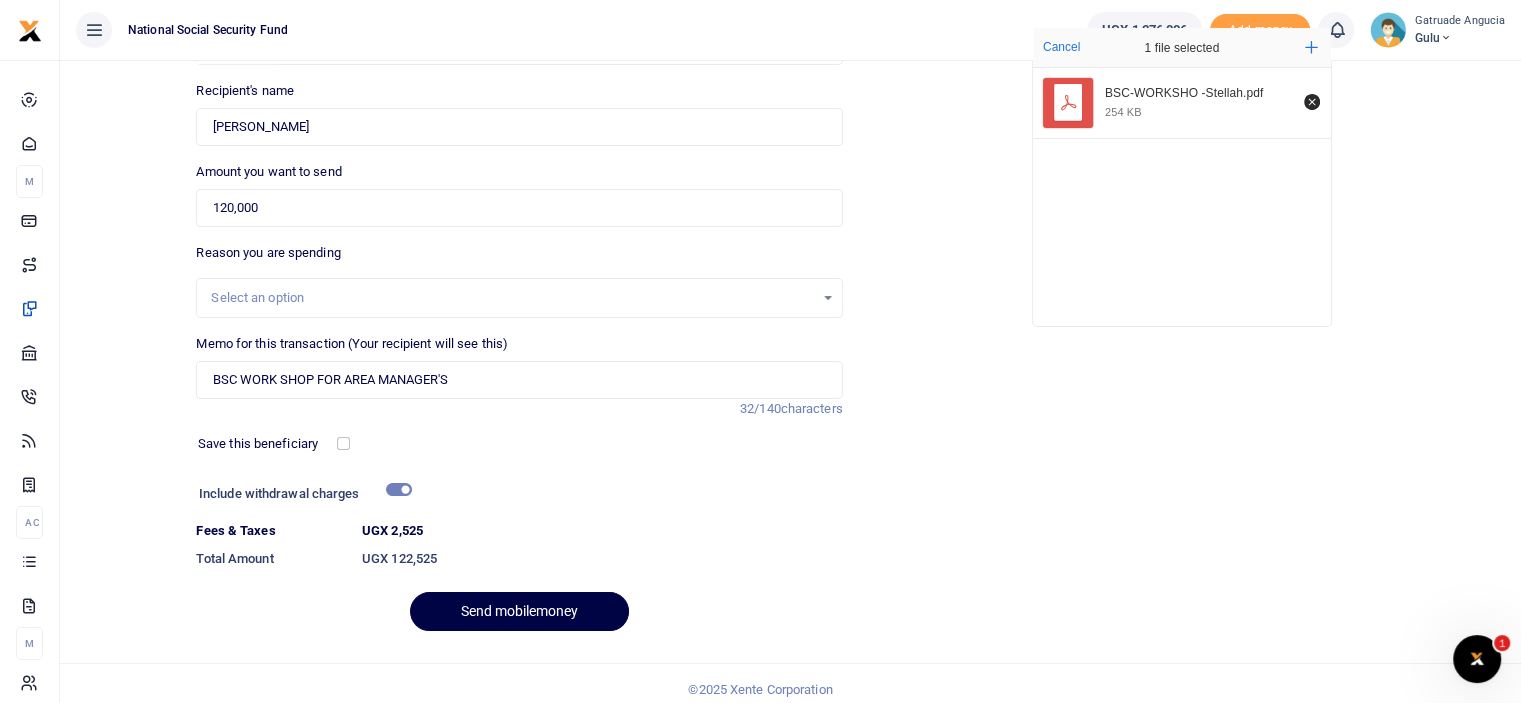 scroll, scrollTop: 217, scrollLeft: 0, axis: vertical 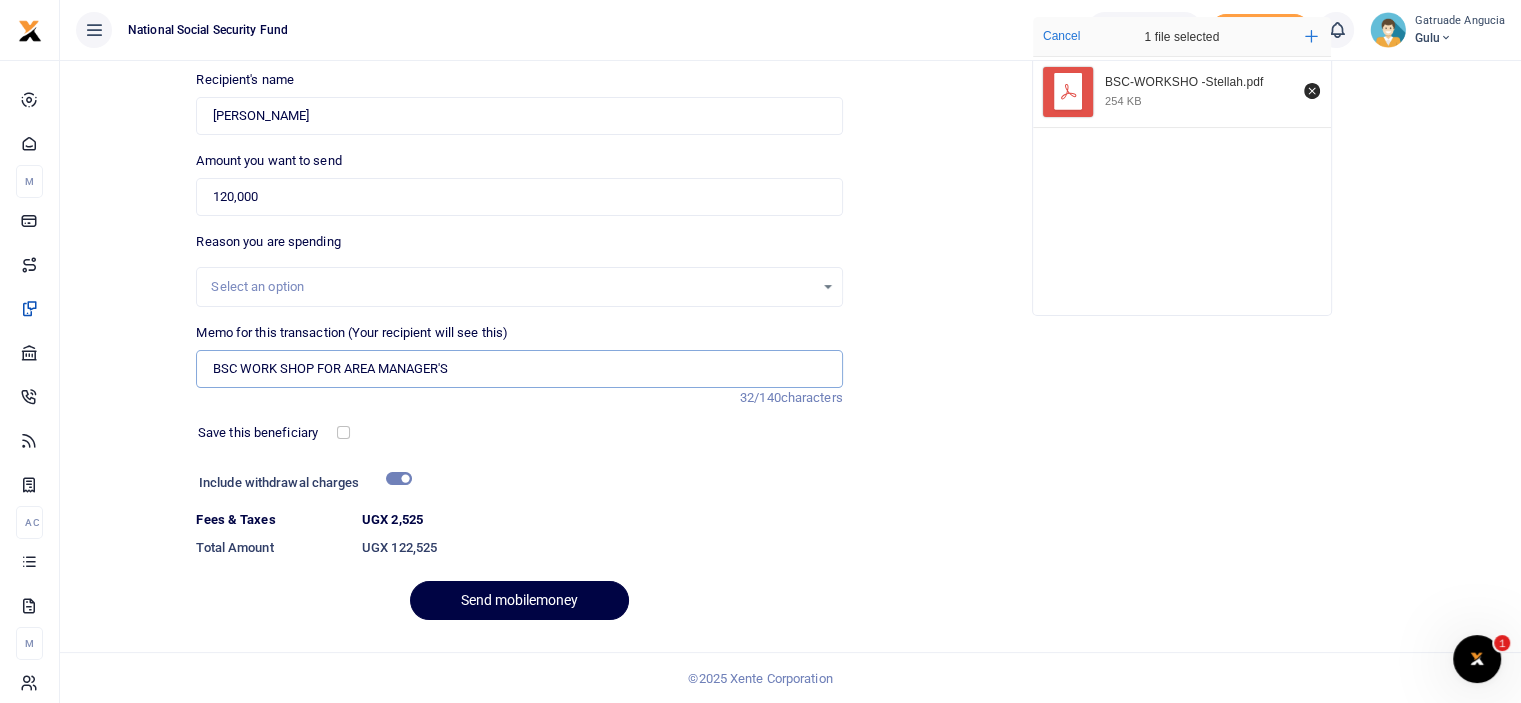 click on "BSC WORK SHOP FOR AREA MANAGER'S" at bounding box center (519, 369) 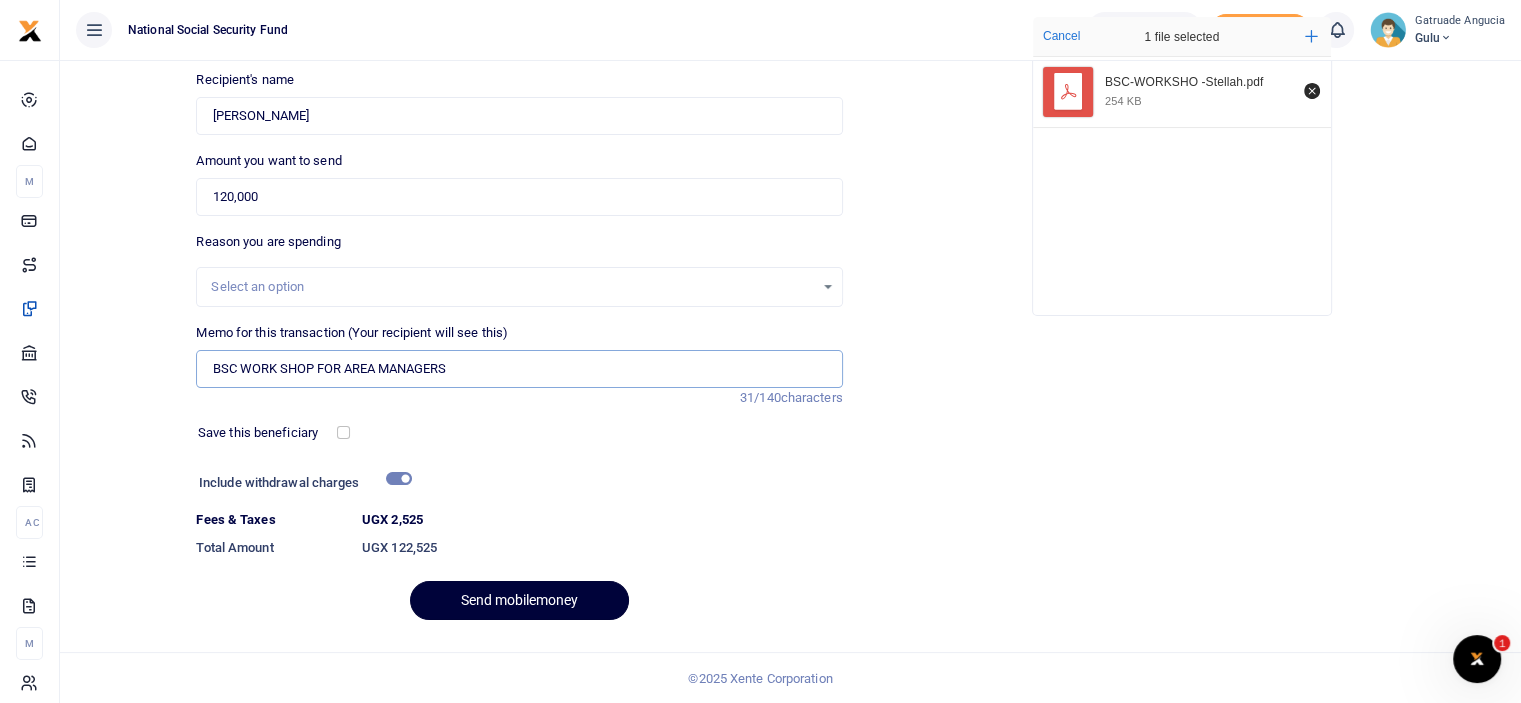 type on "BSC WORK SHOP FOR AREA MANAGERS" 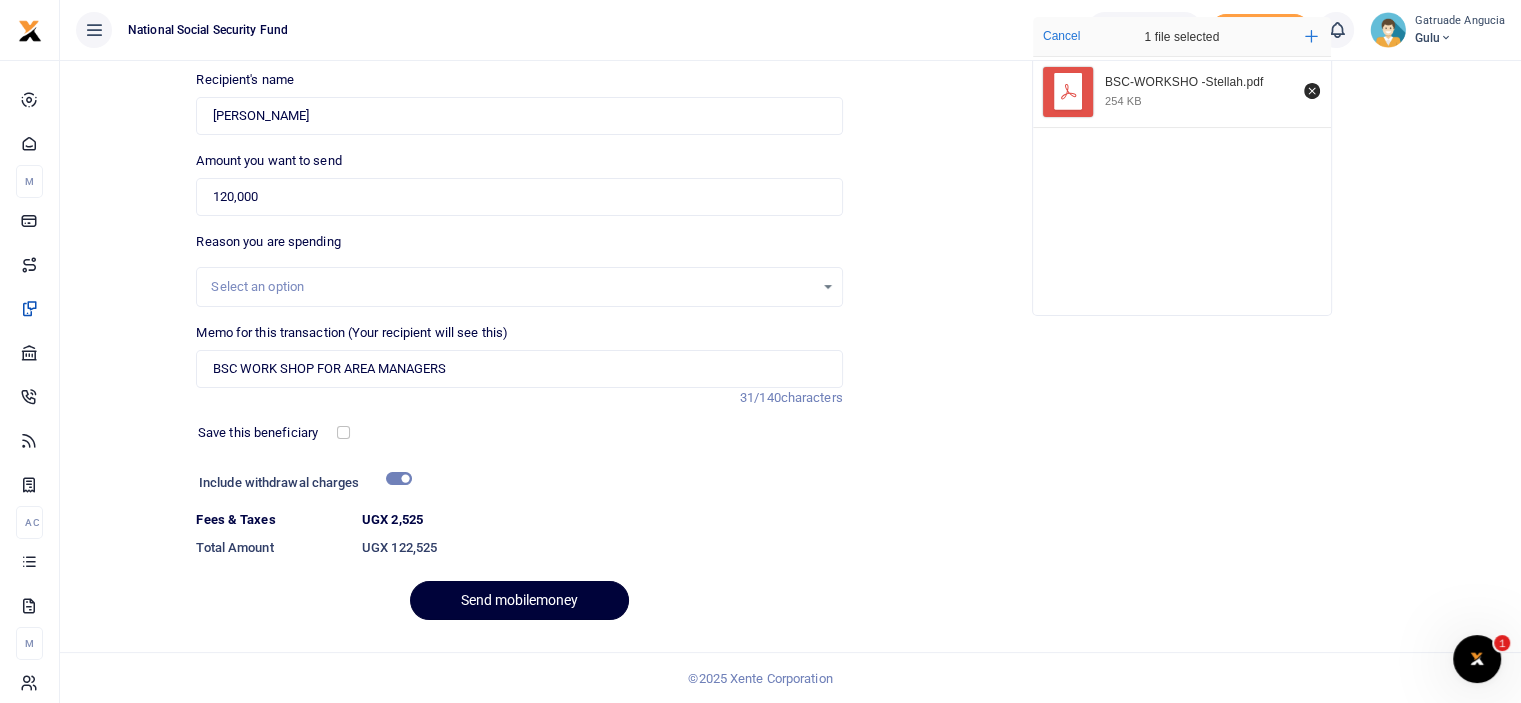 click on "Send mobilemoney" at bounding box center [519, 600] 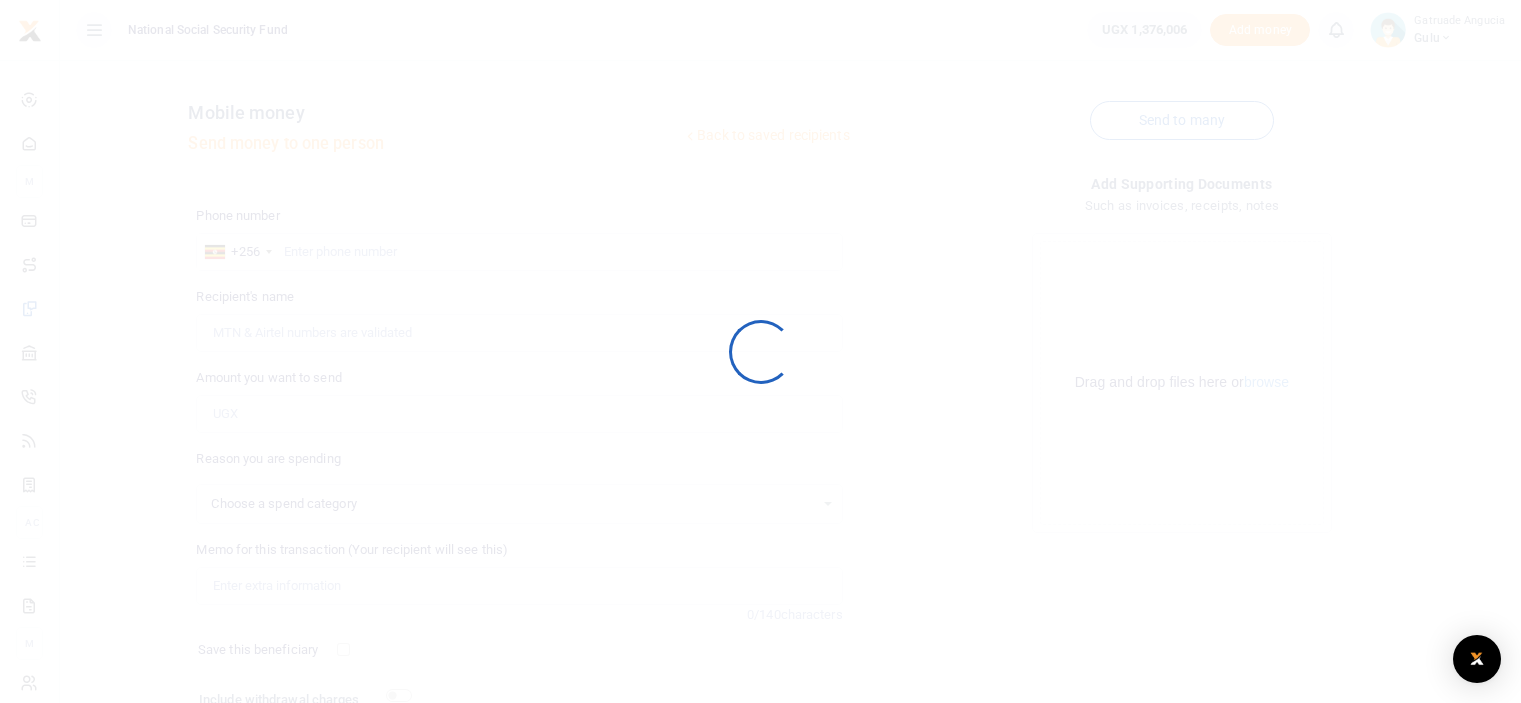 scroll, scrollTop: 162, scrollLeft: 0, axis: vertical 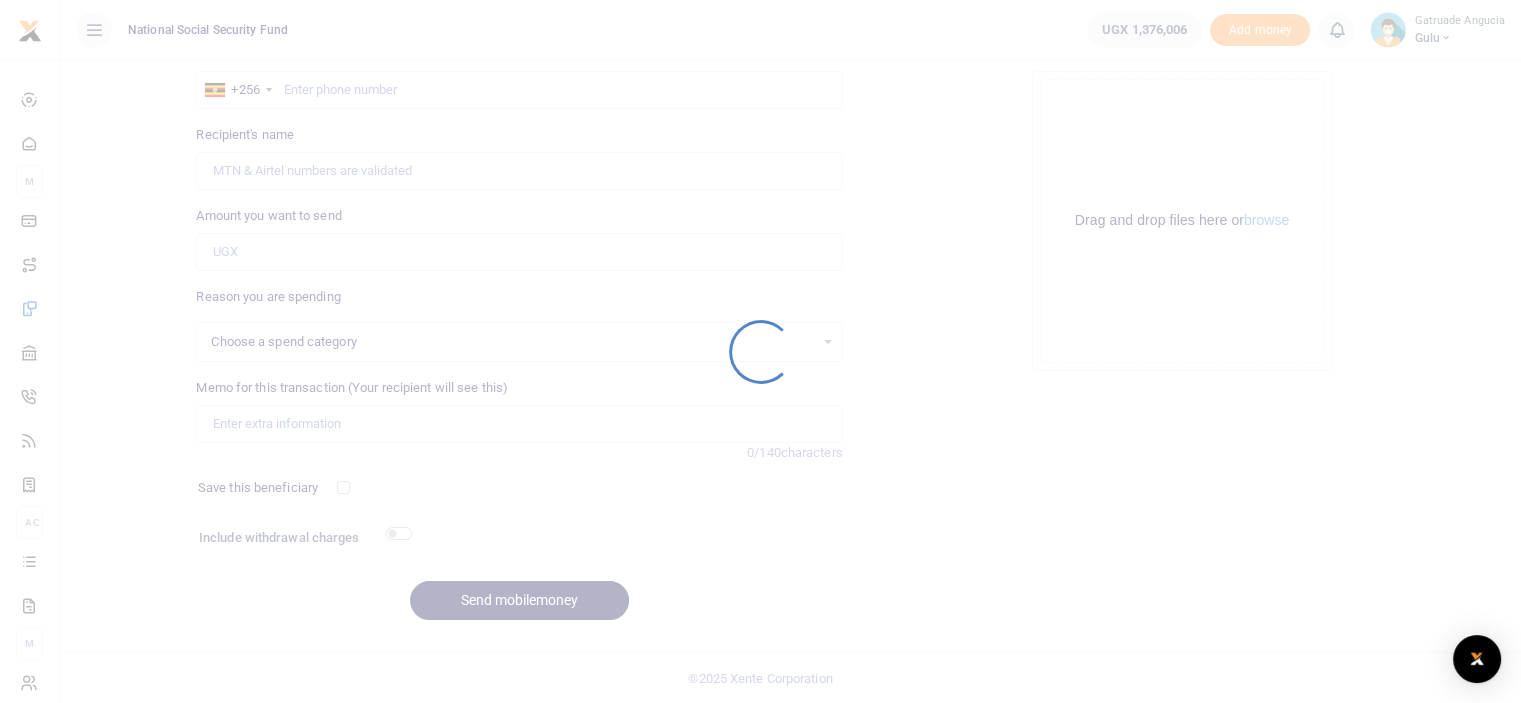 select 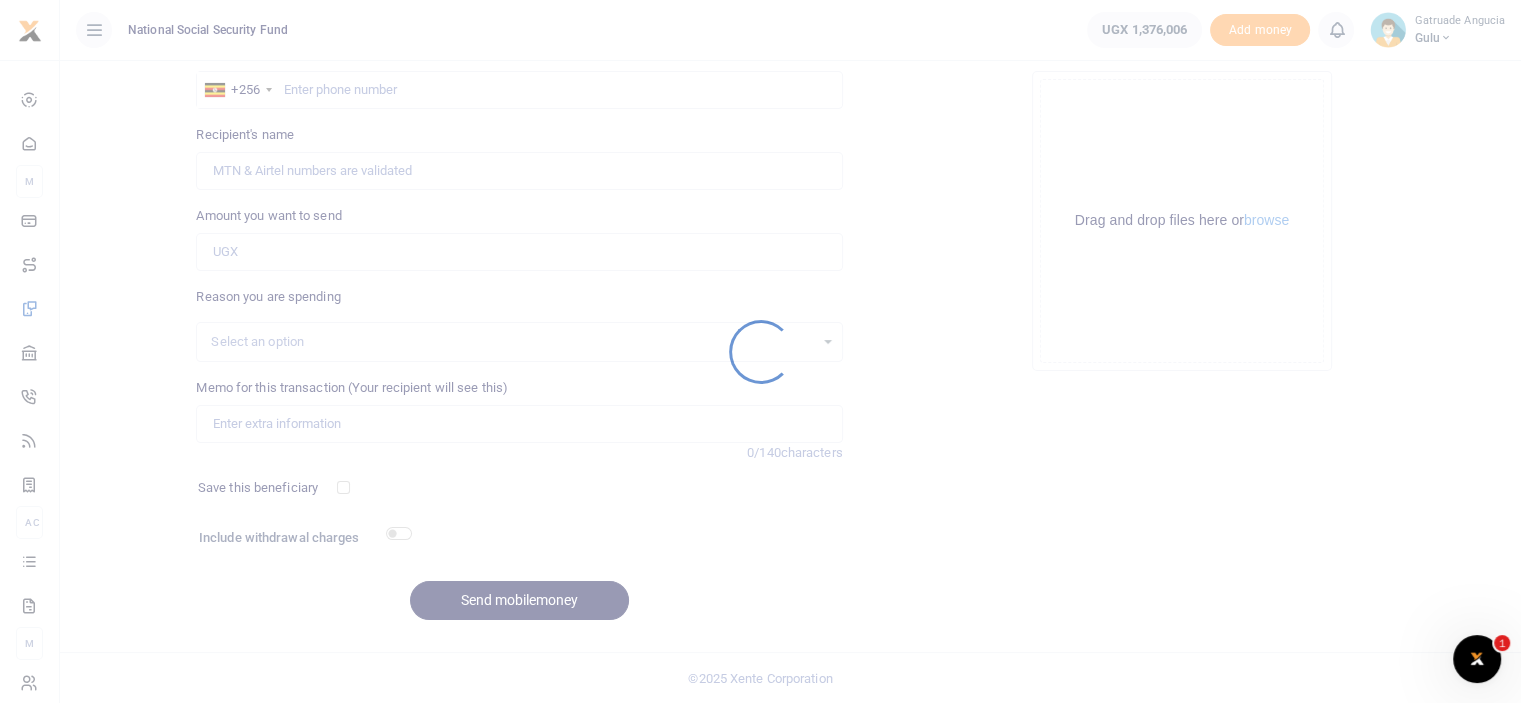 scroll, scrollTop: 0, scrollLeft: 0, axis: both 